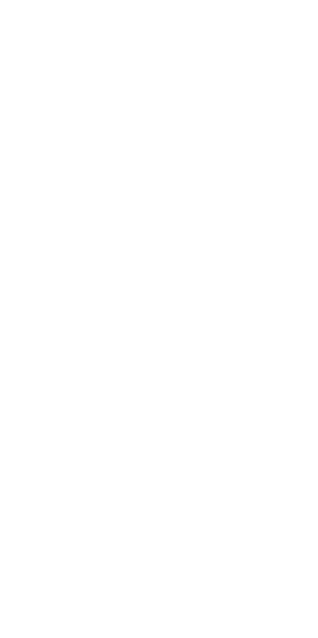 scroll, scrollTop: 0, scrollLeft: 0, axis: both 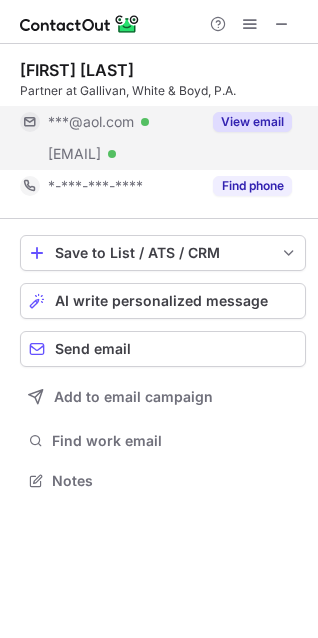 click on "View email" at bounding box center [252, 122] 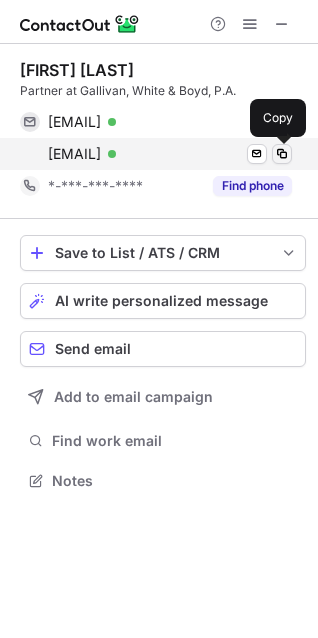 click at bounding box center (282, 154) 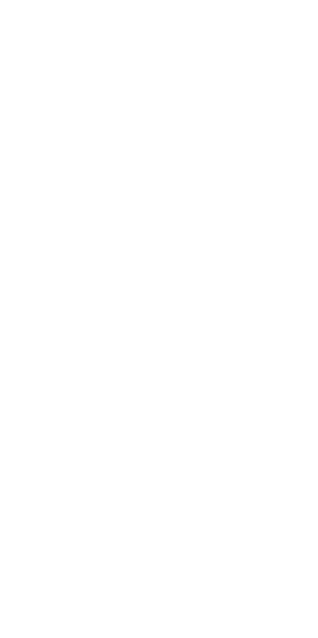 scroll, scrollTop: 0, scrollLeft: 0, axis: both 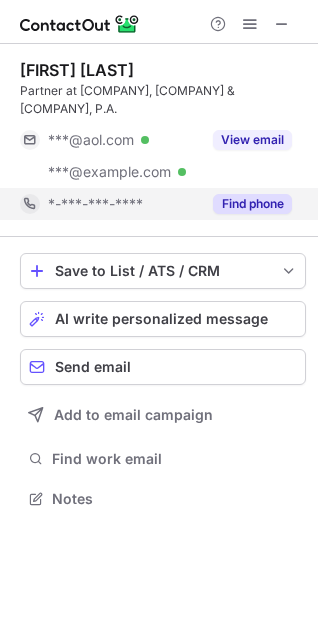 click on "Find phone" at bounding box center (252, 204) 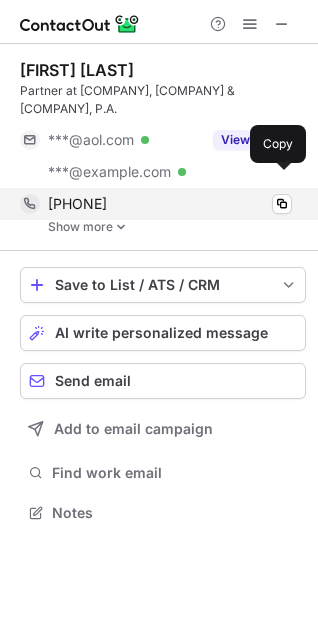 scroll, scrollTop: 10, scrollLeft: 10, axis: both 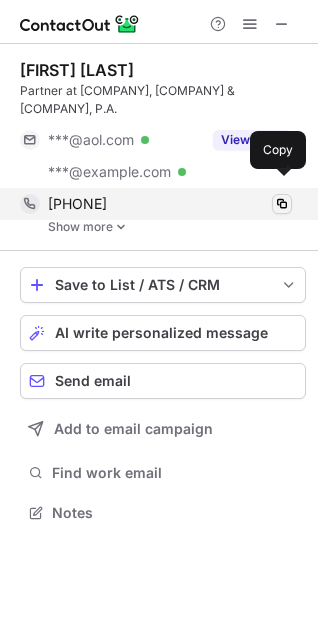 click at bounding box center (282, 204) 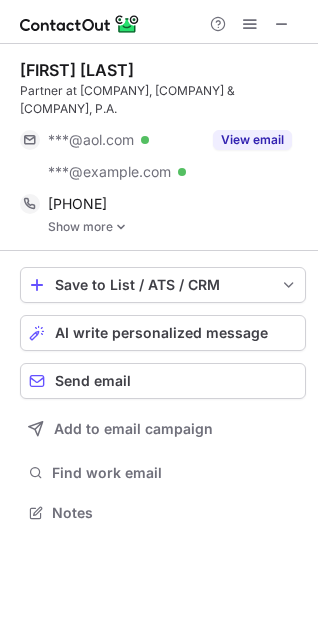 click at bounding box center (282, 24) 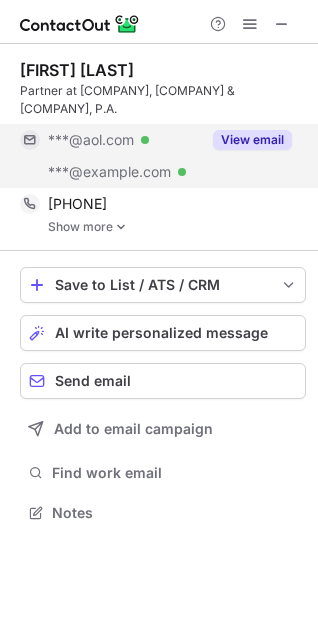 click on "View email" at bounding box center [252, 140] 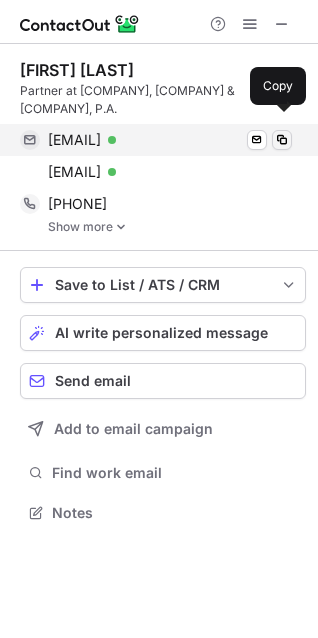 click at bounding box center (282, 140) 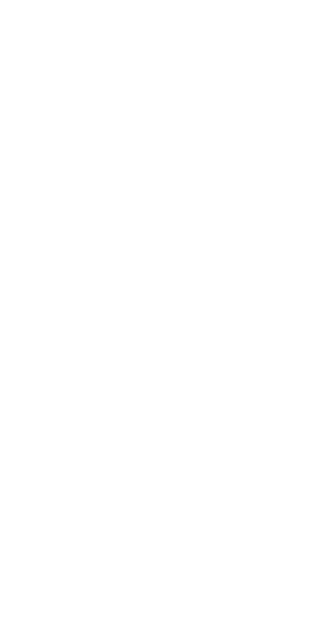 scroll, scrollTop: 0, scrollLeft: 0, axis: both 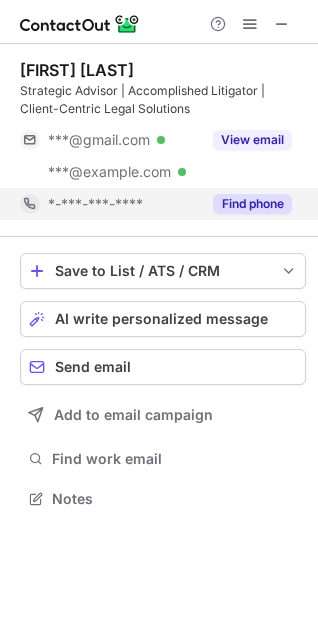 click on "Find phone" at bounding box center [252, 204] 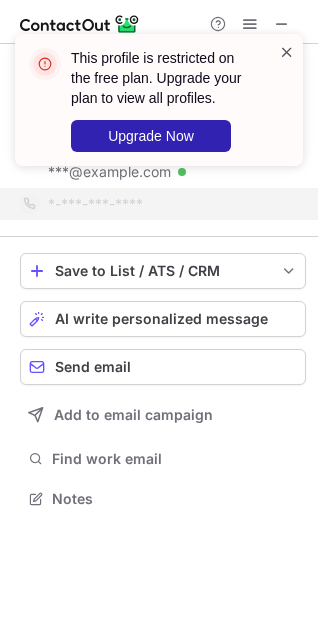 click at bounding box center [287, 52] 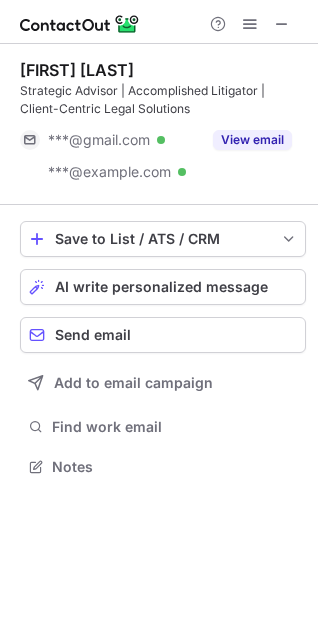 scroll, scrollTop: 453, scrollLeft: 318, axis: both 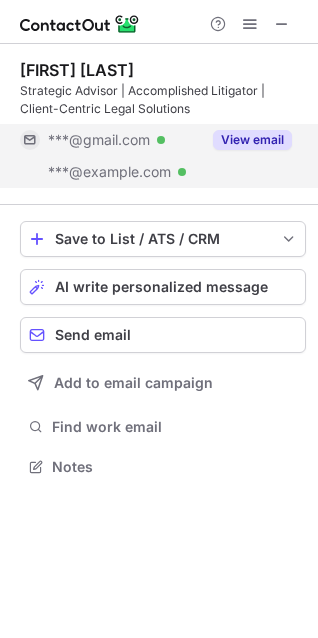 click on "View email" at bounding box center [252, 140] 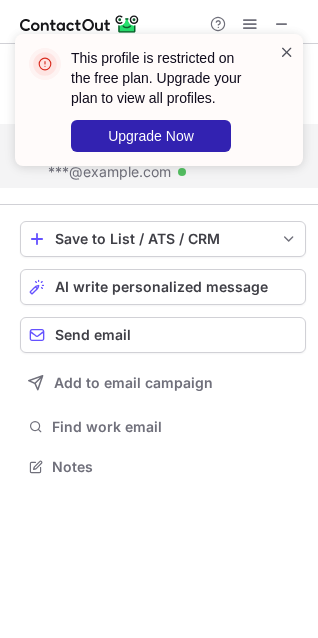 click at bounding box center [287, 52] 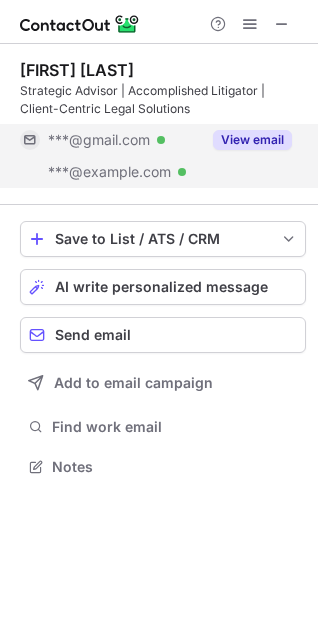 click on "Help & Support" at bounding box center (250, 24) 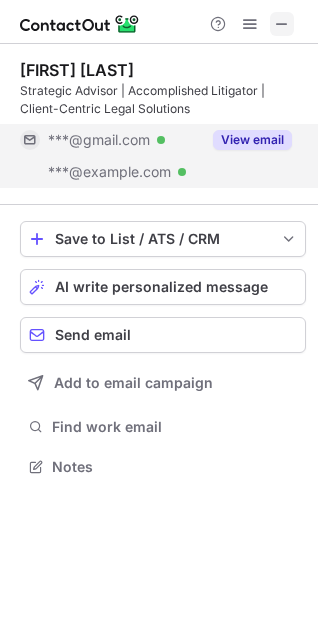 click at bounding box center (282, 24) 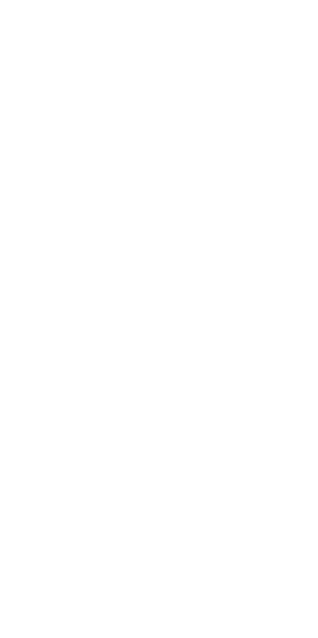 scroll, scrollTop: 0, scrollLeft: 0, axis: both 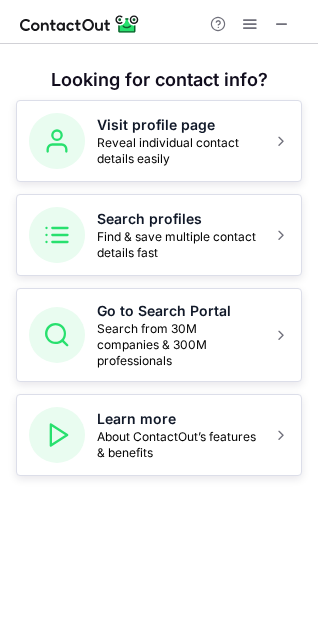 click on "Looking for contact info? Visit profile page Reveal individual contact details easily Search profiles Find & save multiple contact details fast Go to Search Portal Search from 30M companies & 300M professionals Learn more About ContactOut’s features & benefits" at bounding box center (159, 341) 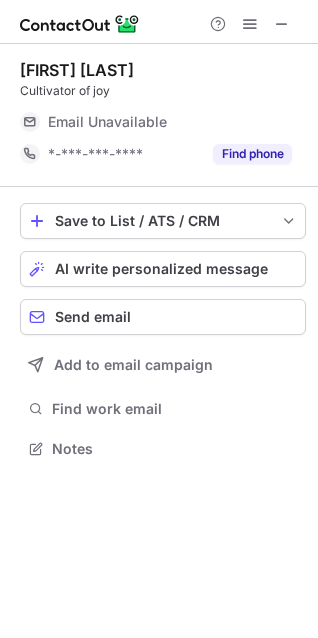 scroll, scrollTop: 10, scrollLeft: 10, axis: both 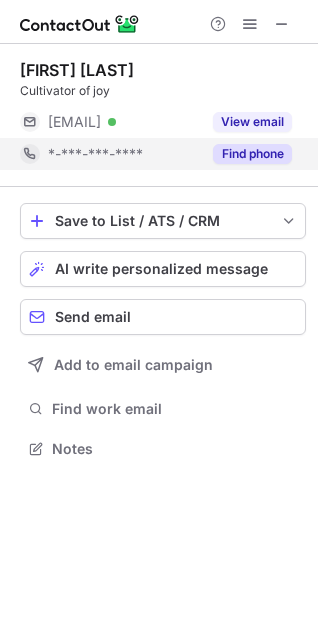 click on "Find phone" at bounding box center (252, 154) 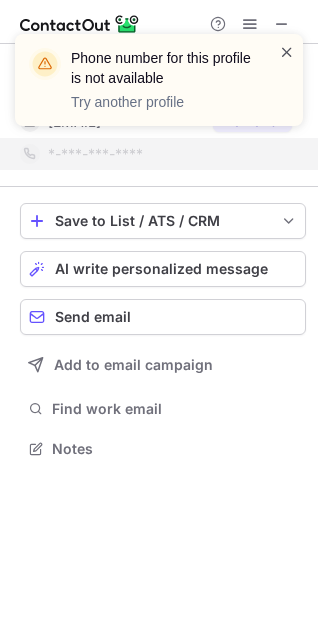 click at bounding box center (287, 52) 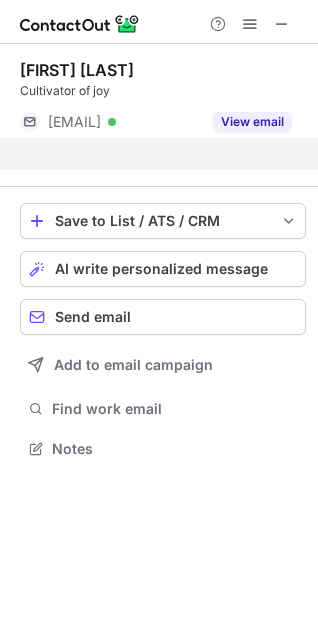 scroll, scrollTop: 403, scrollLeft: 318, axis: both 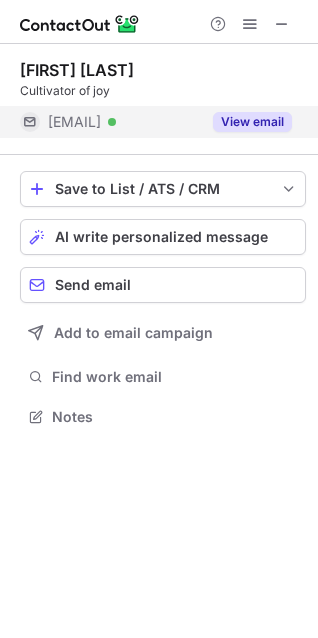 click on "View email" at bounding box center [252, 122] 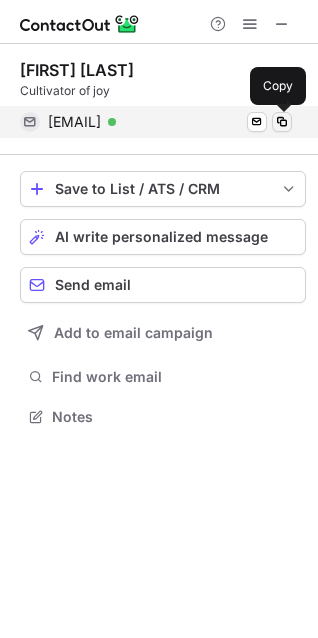click at bounding box center (282, 122) 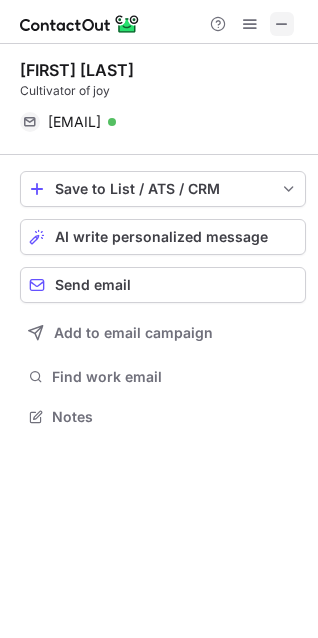 click at bounding box center (282, 24) 